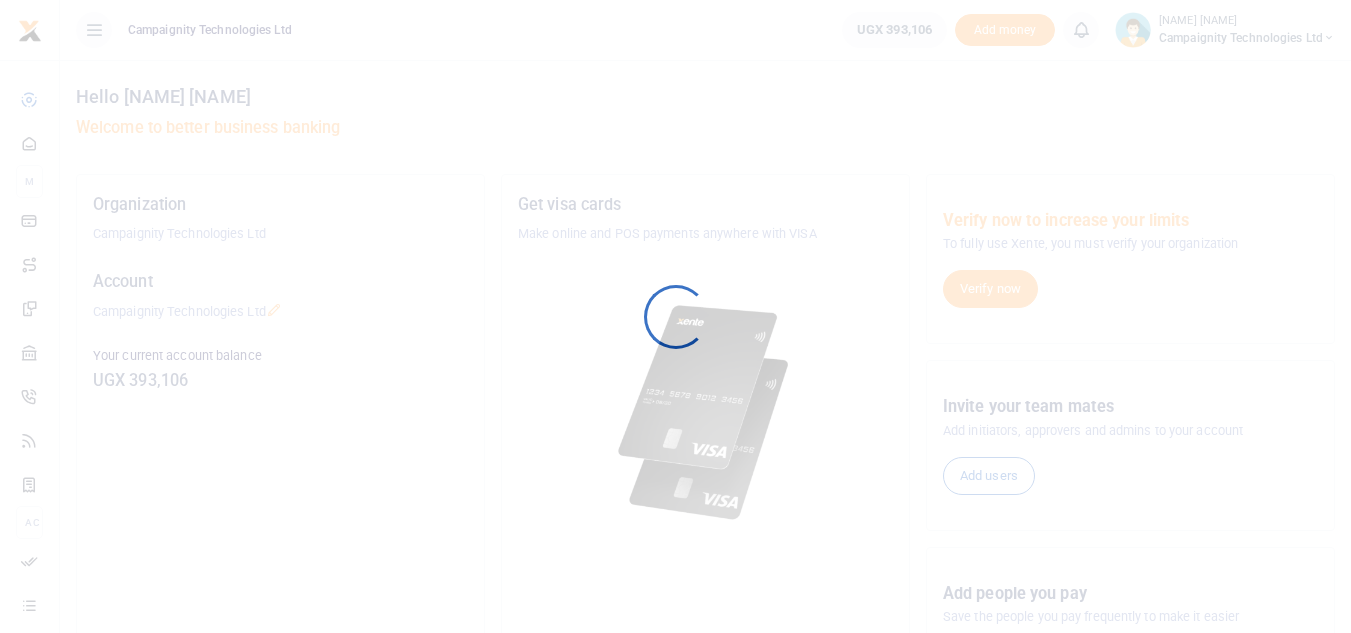 scroll, scrollTop: 0, scrollLeft: 0, axis: both 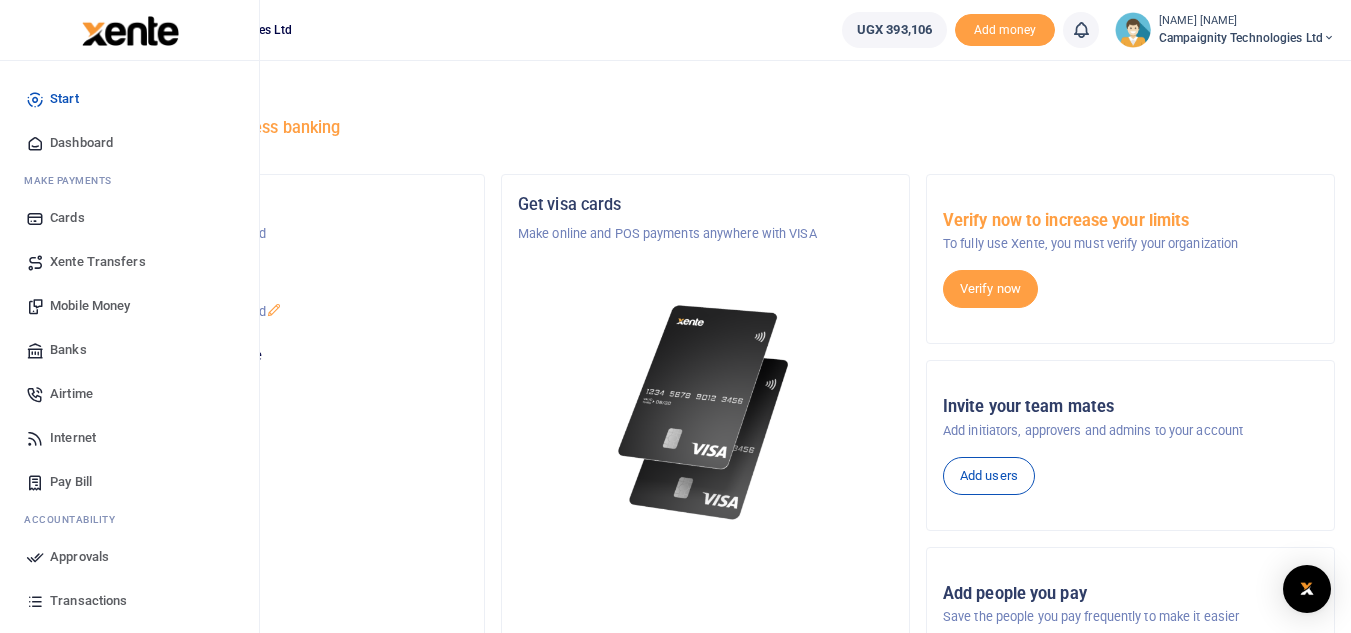 click on "Mobile Money" at bounding box center [90, 306] 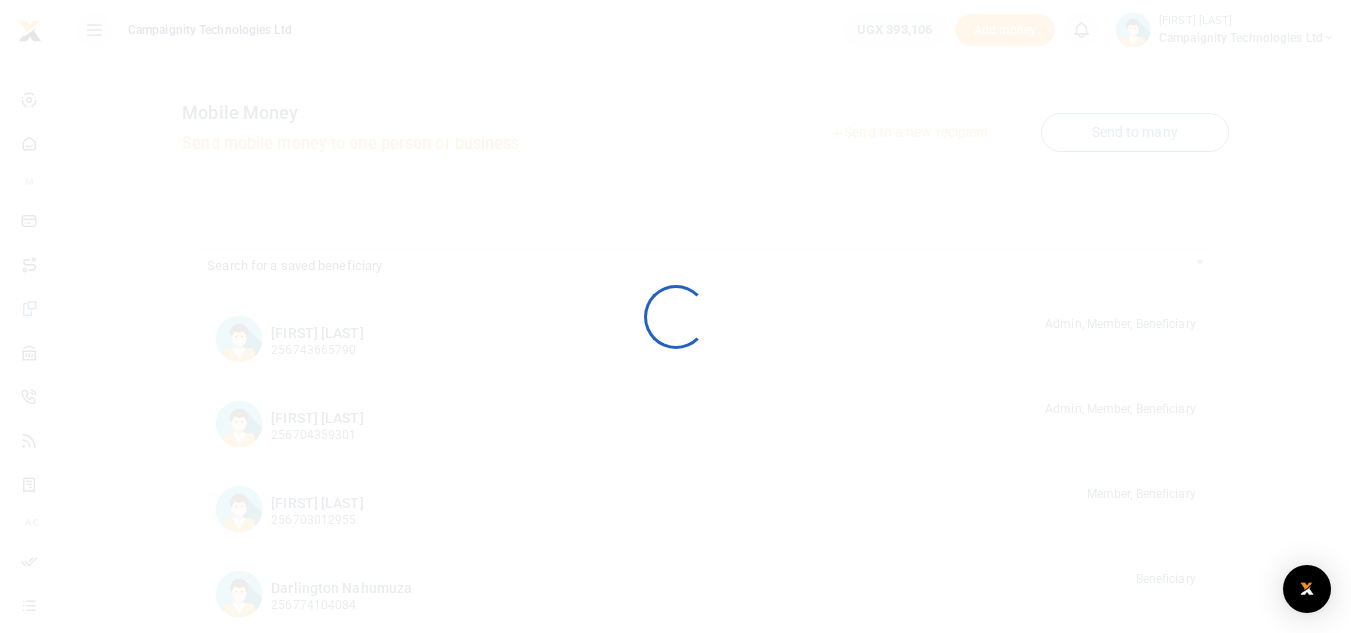 scroll, scrollTop: 0, scrollLeft: 0, axis: both 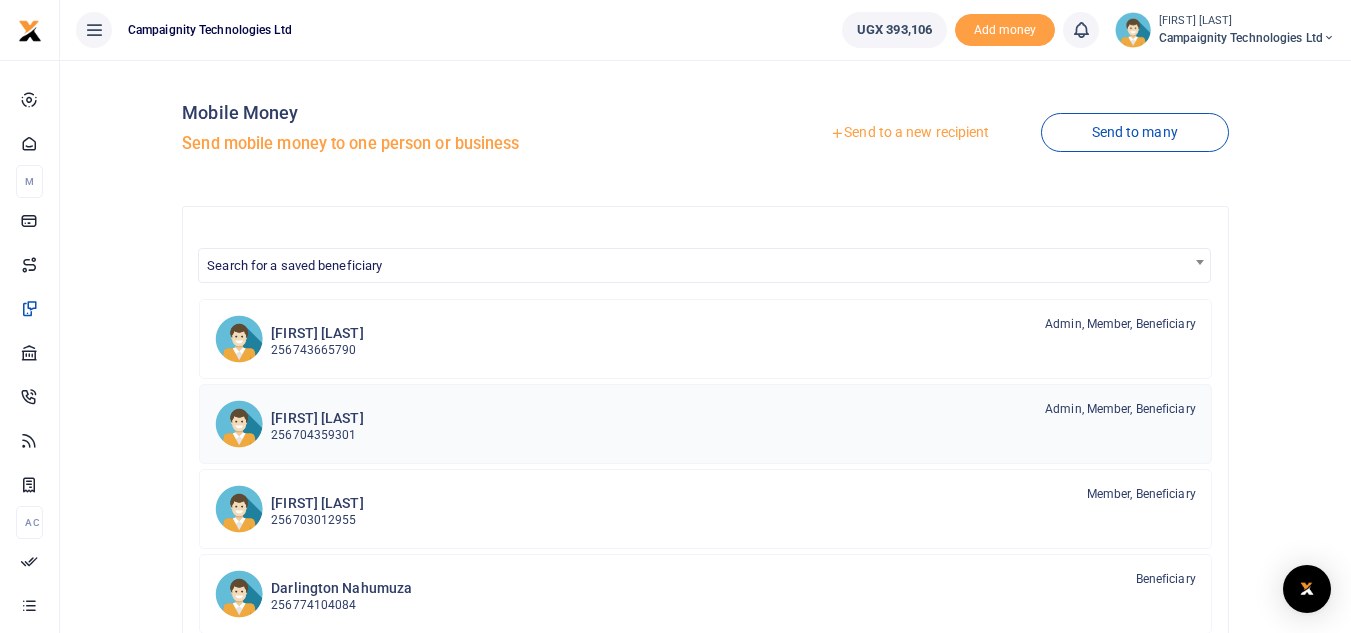 click on "[FIRST] [LAST]" at bounding box center [317, 418] 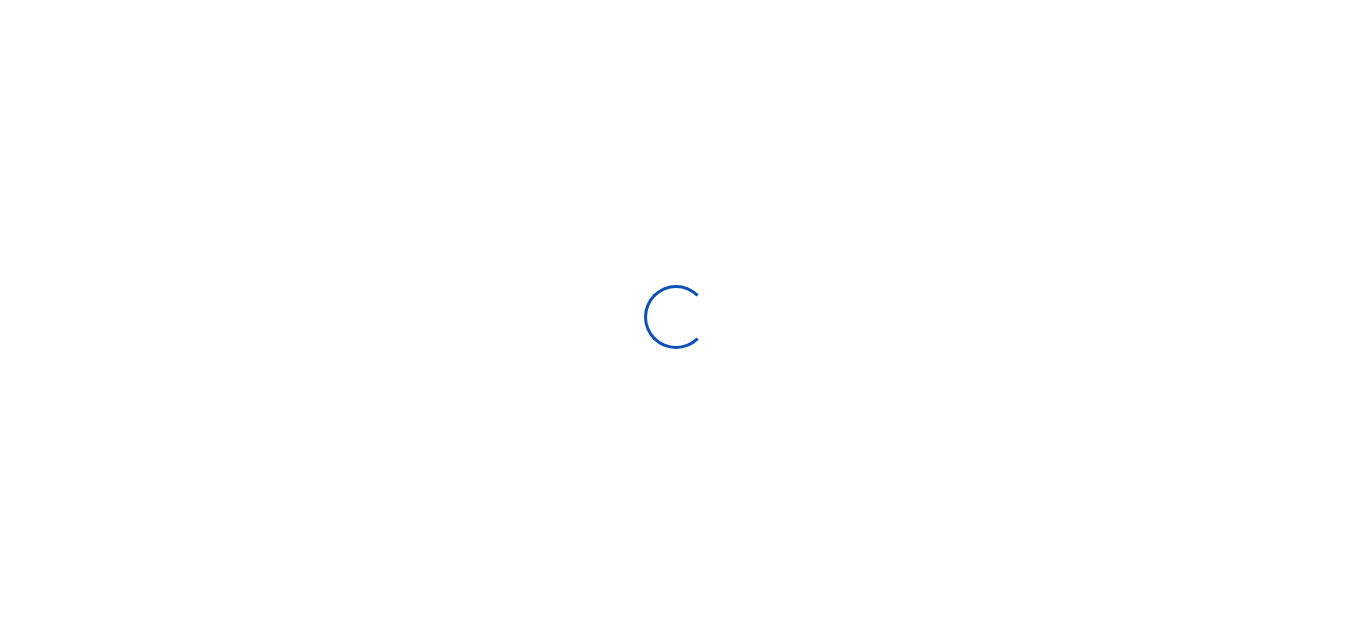 select 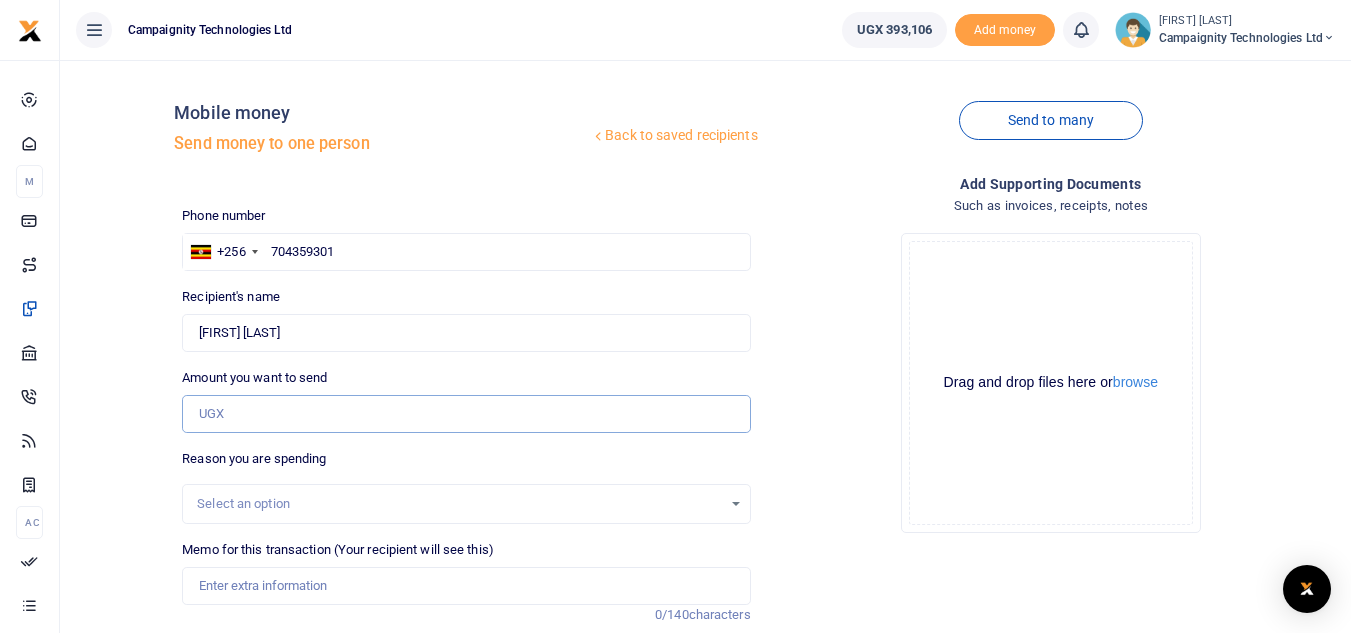 click on "Amount you want to send" at bounding box center (466, 414) 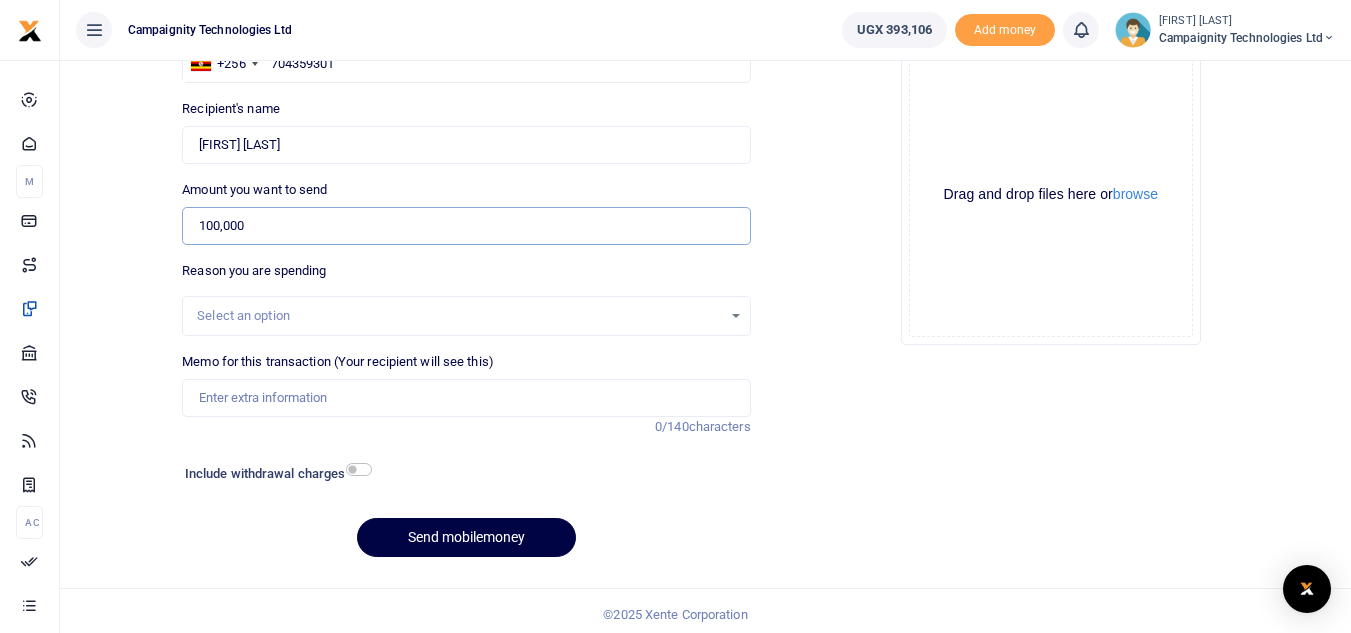 scroll, scrollTop: 196, scrollLeft: 0, axis: vertical 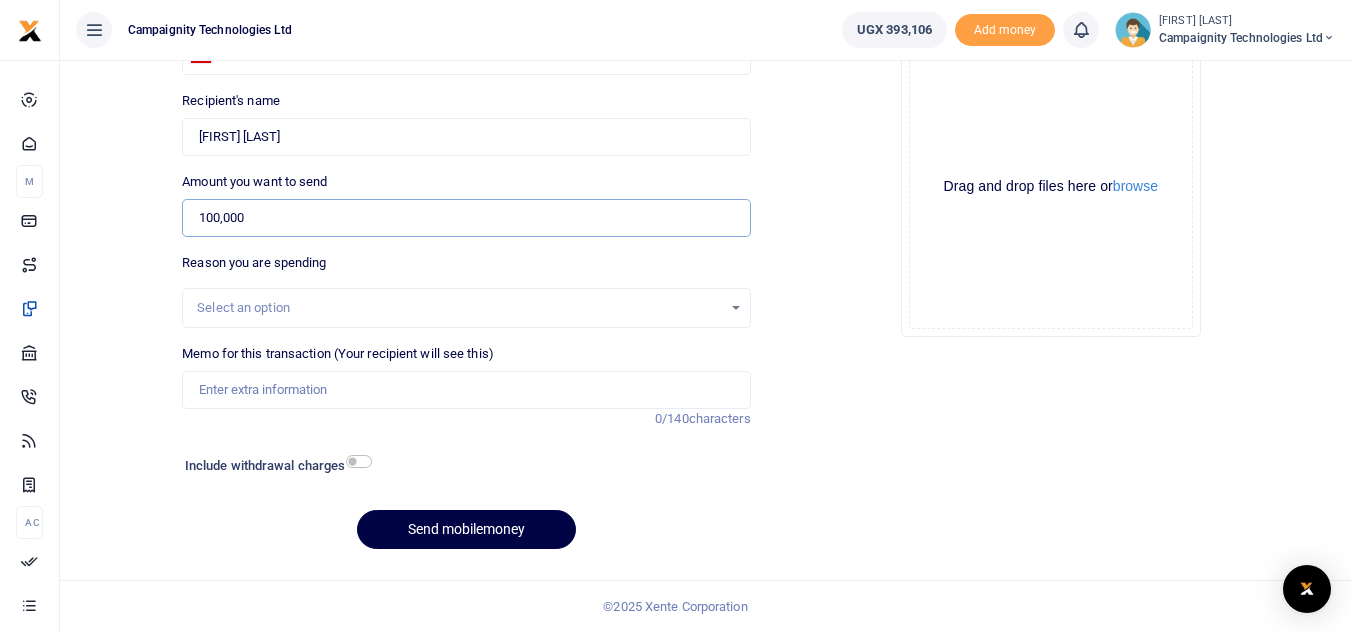 type on "100,000" 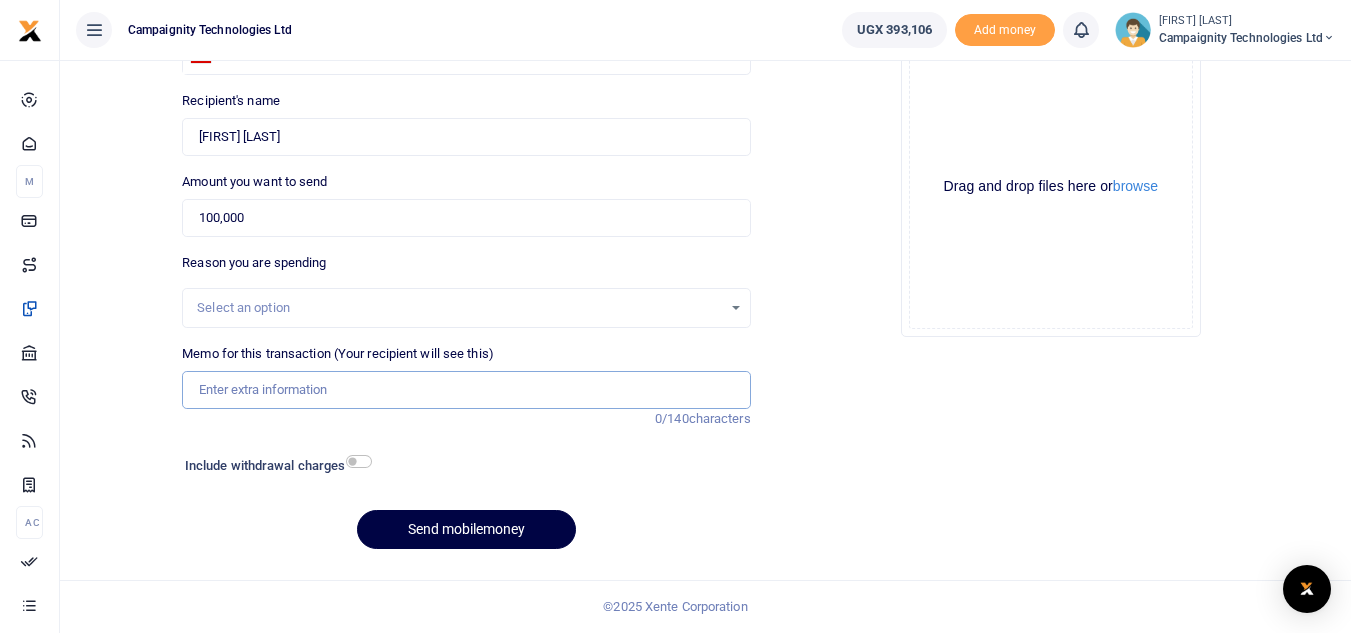 click on "Memo for this transaction (Your recipient will see this)" at bounding box center [466, 390] 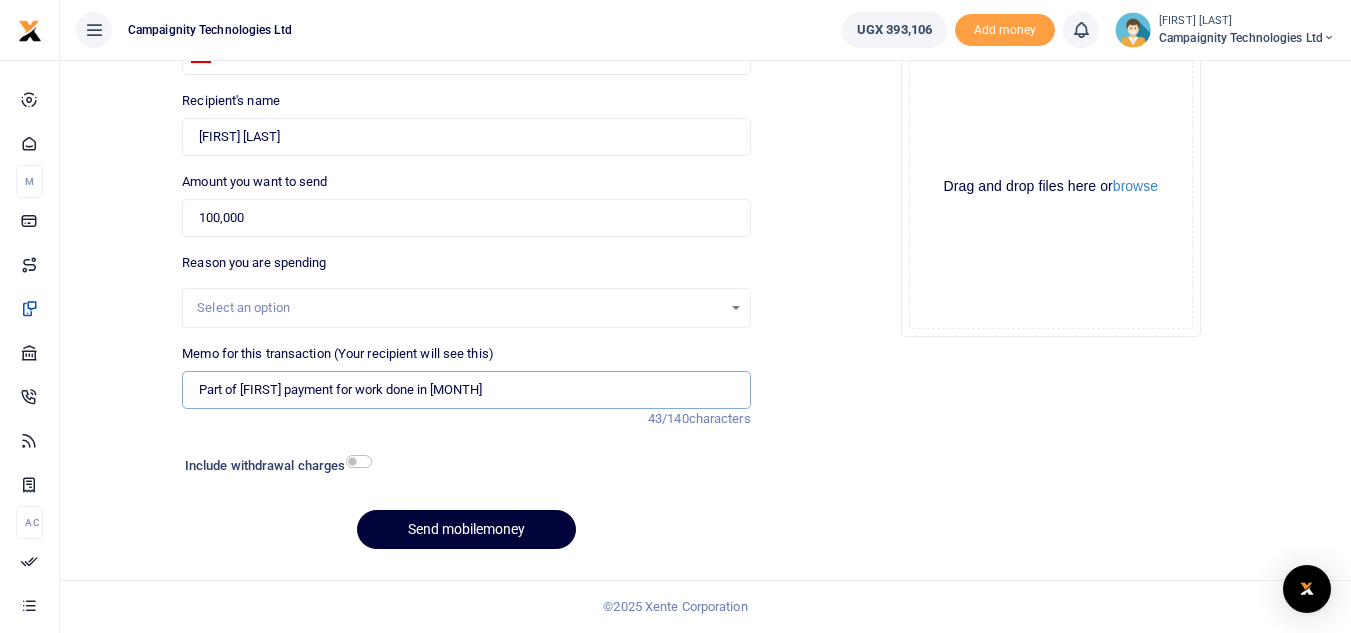 type on "Part of [FIRST] payment for work done in [MONTH]" 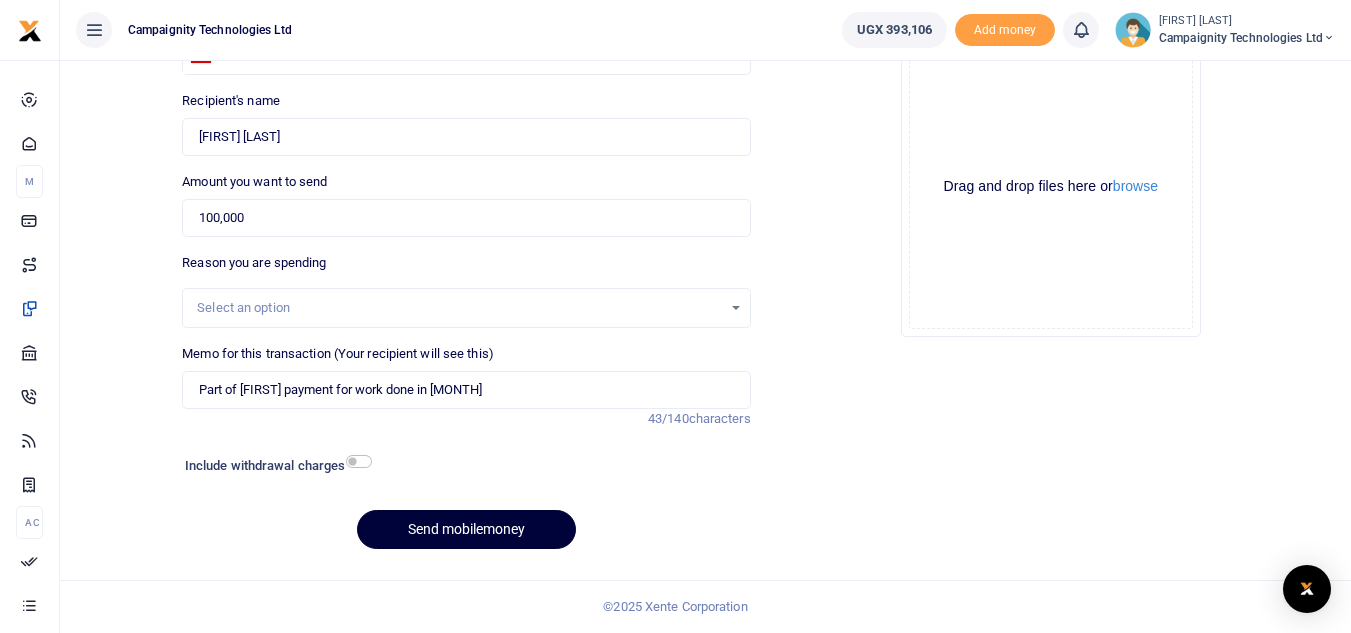 click on "Send mobilemoney" at bounding box center [466, 529] 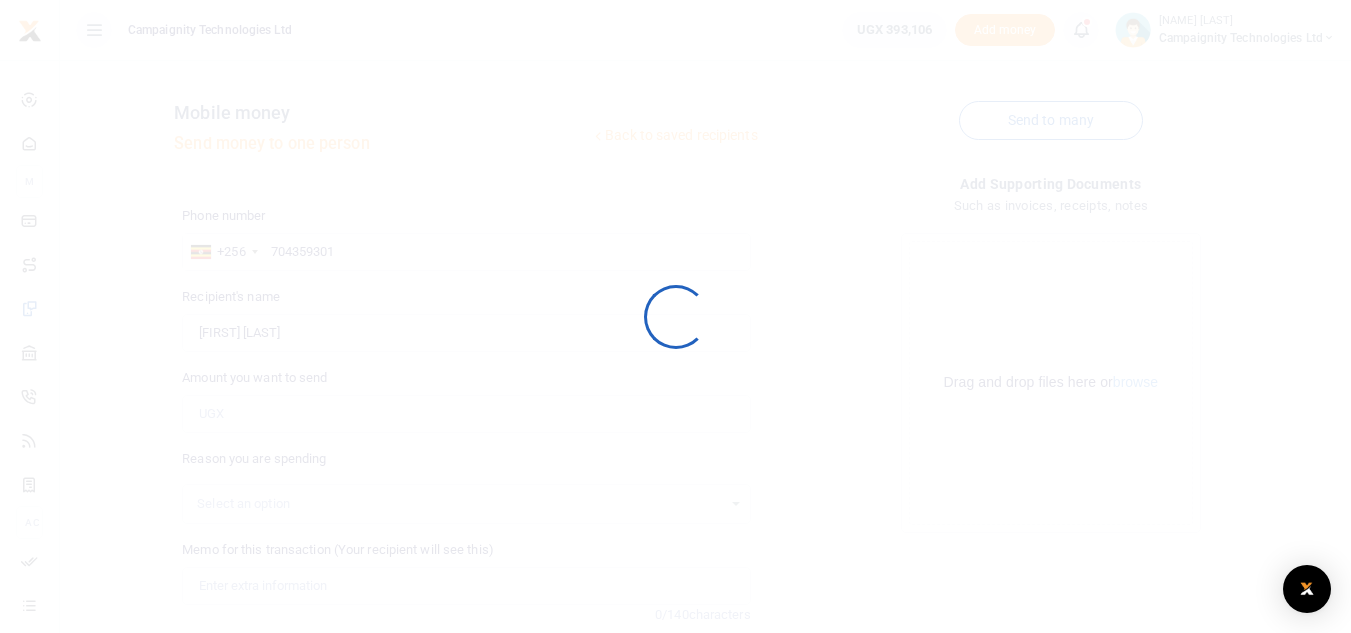 scroll, scrollTop: 196, scrollLeft: 0, axis: vertical 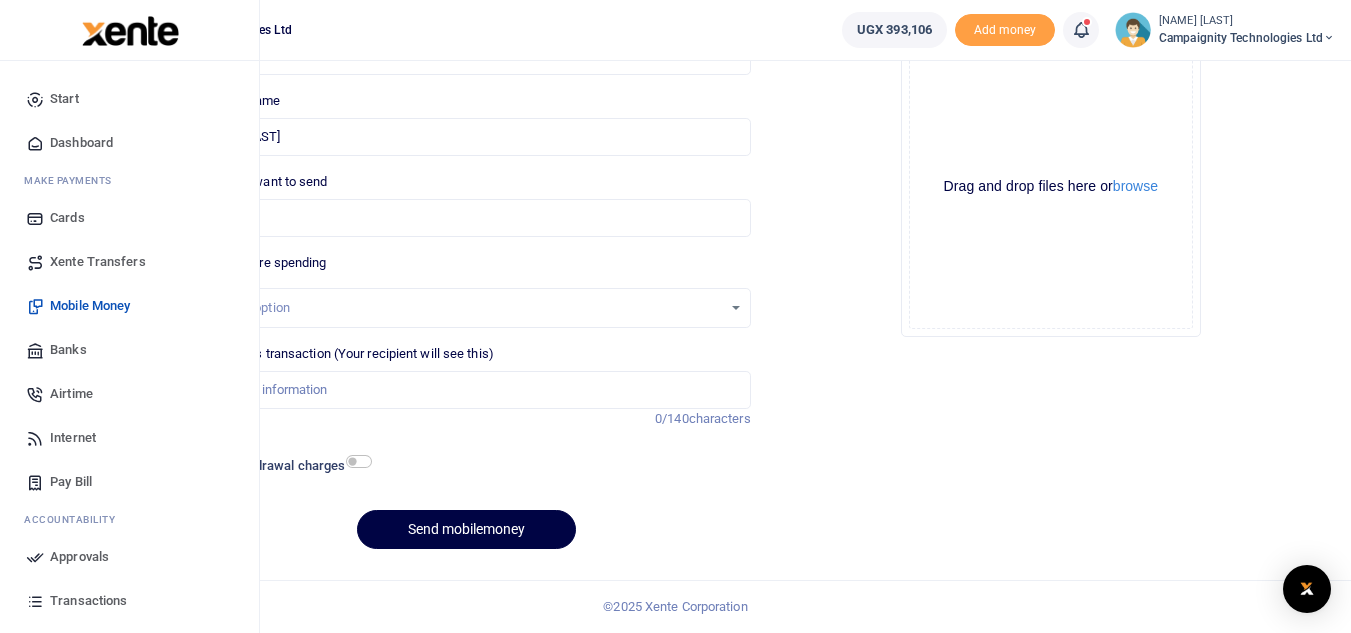 click on "Approvals" at bounding box center [79, 557] 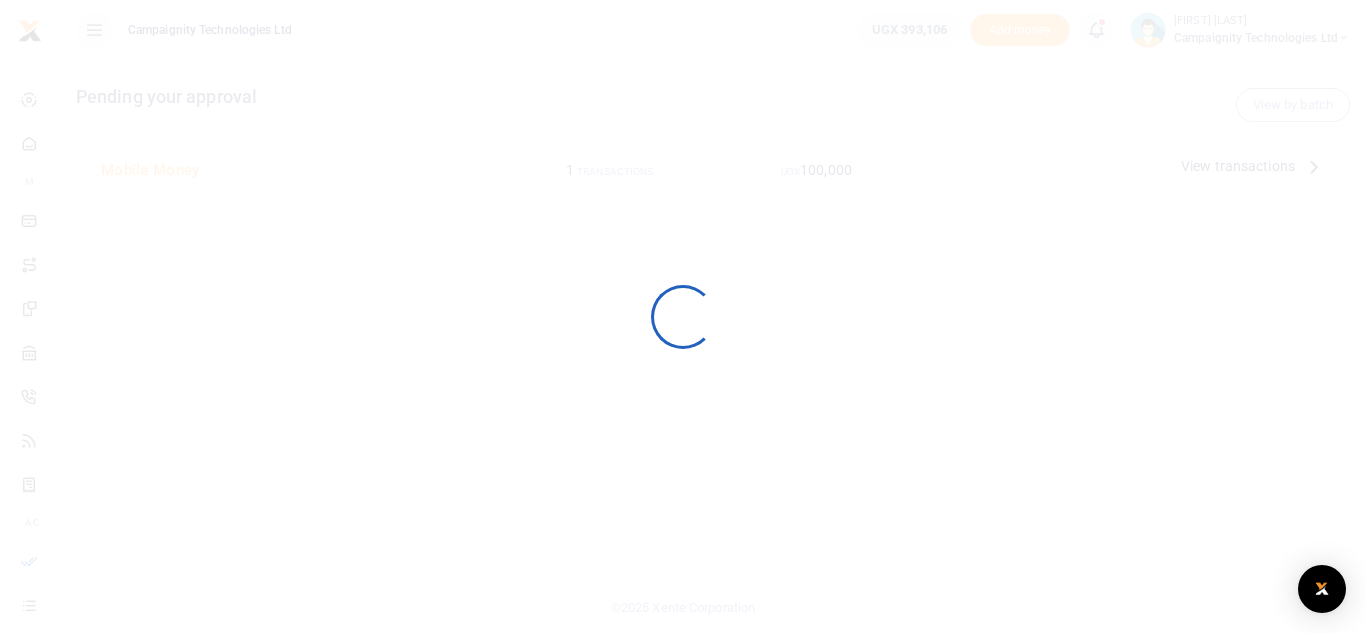 scroll, scrollTop: 0, scrollLeft: 0, axis: both 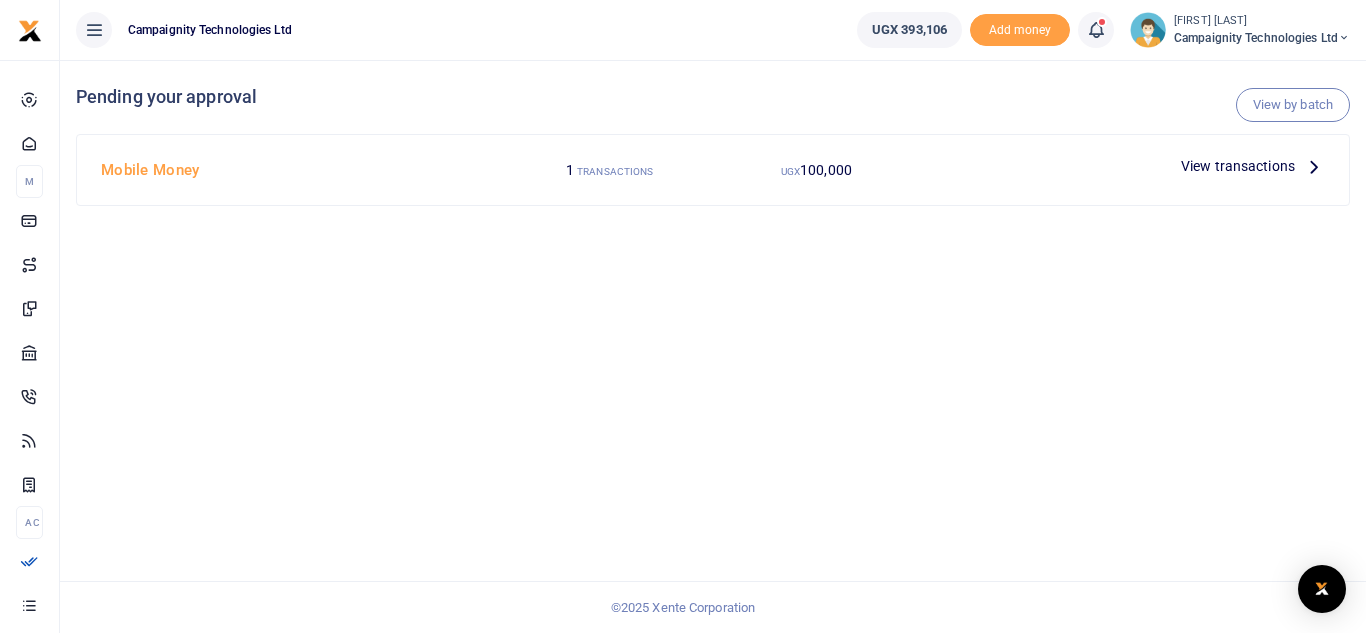 click on "View transactions" at bounding box center (1238, 166) 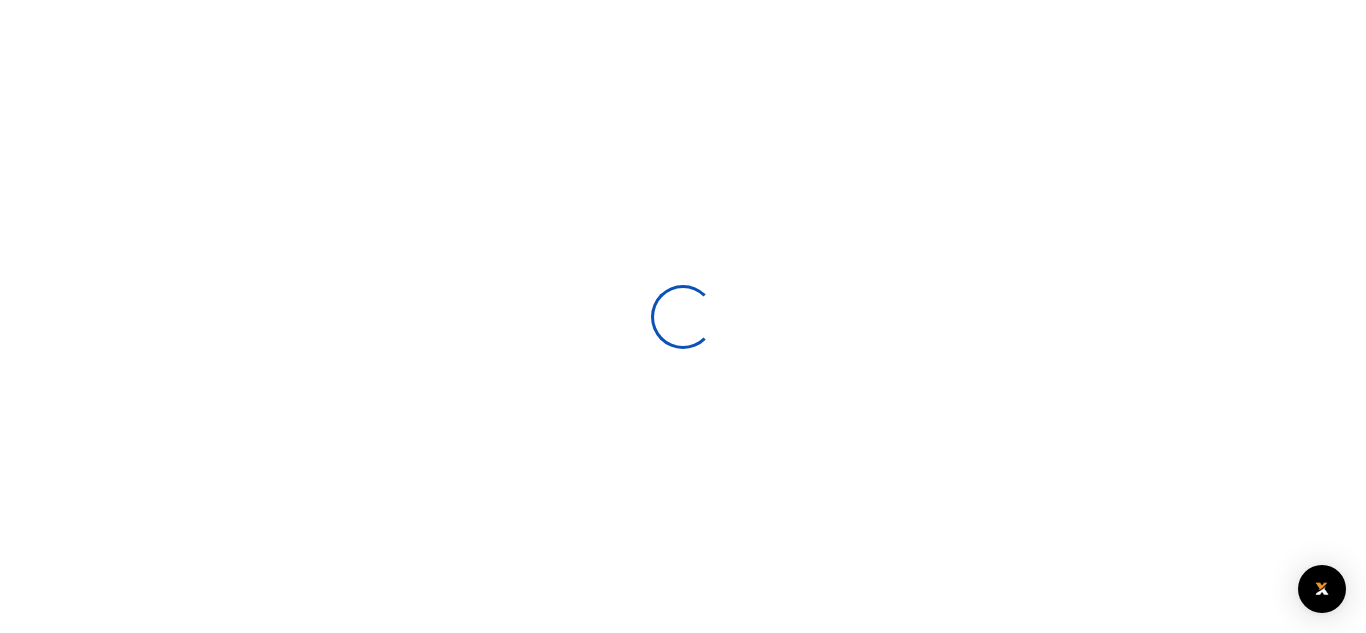 scroll, scrollTop: 0, scrollLeft: 0, axis: both 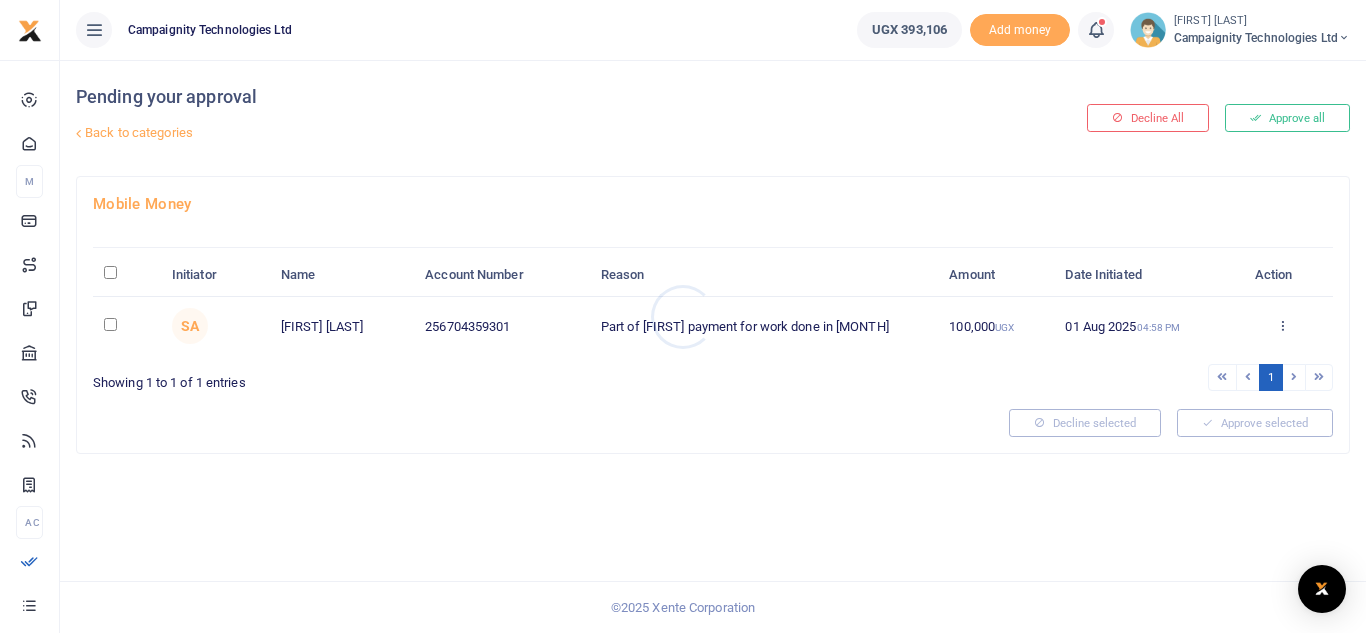 click at bounding box center (683, 316) 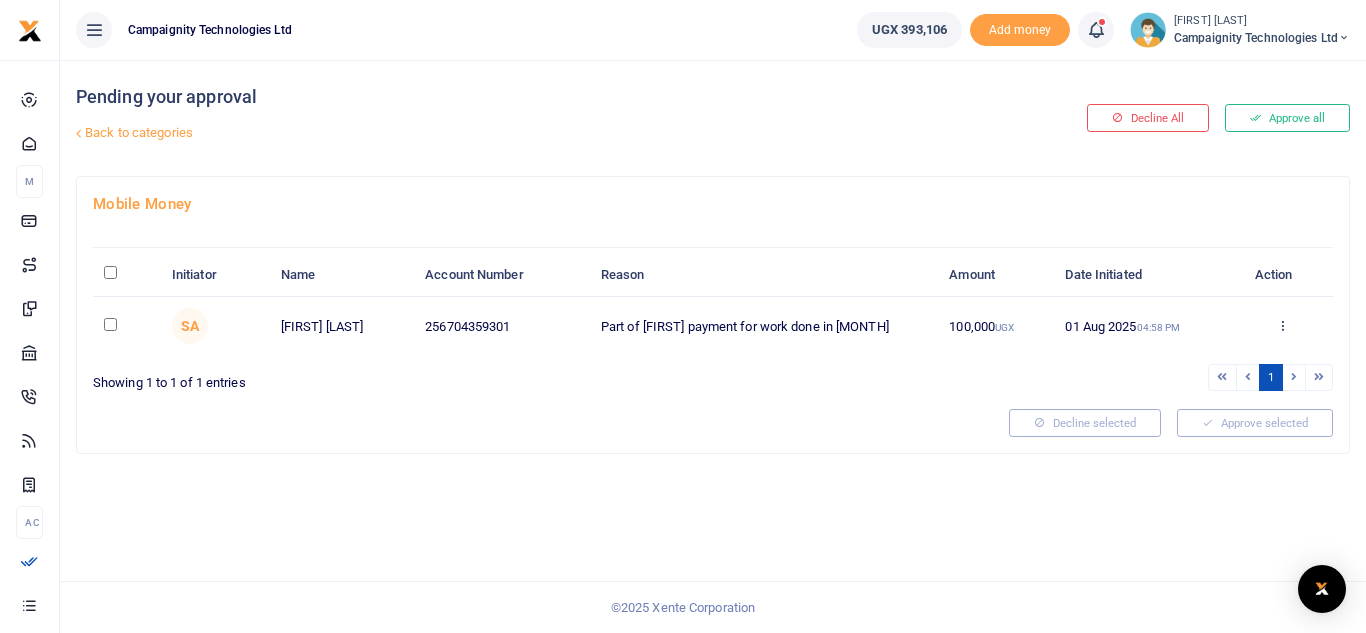 click on "Approve all" at bounding box center [1287, 118] 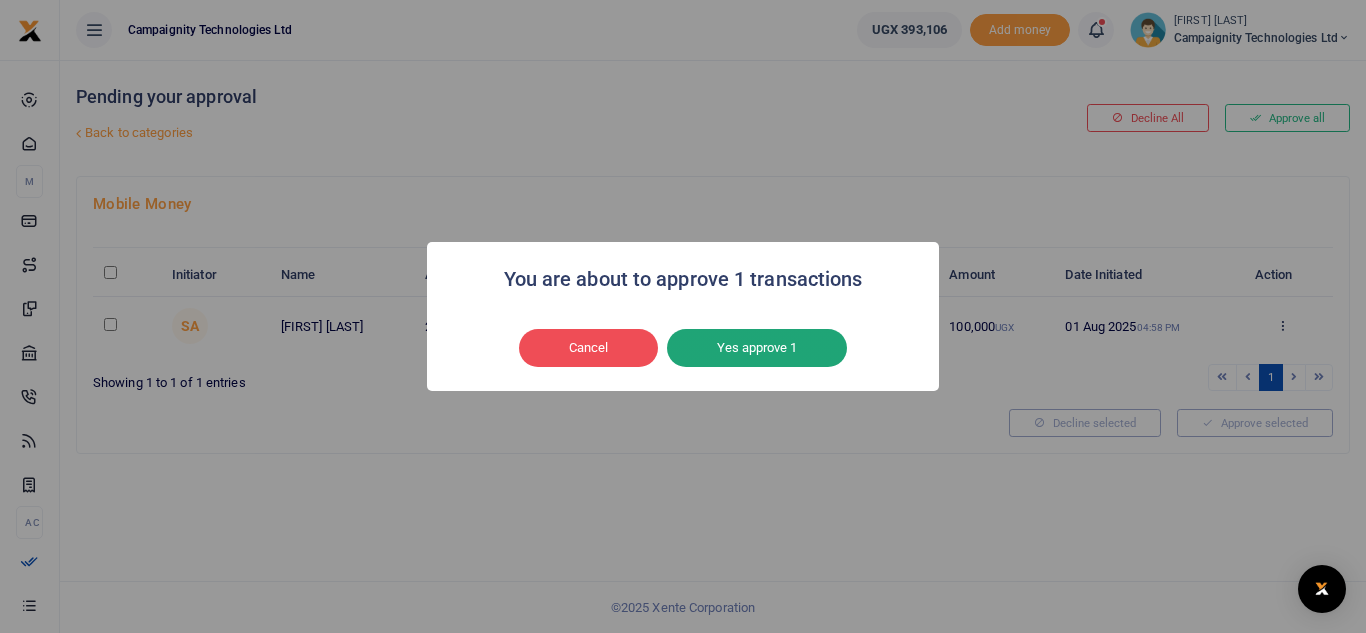 click on "Yes approve 1" at bounding box center [757, 348] 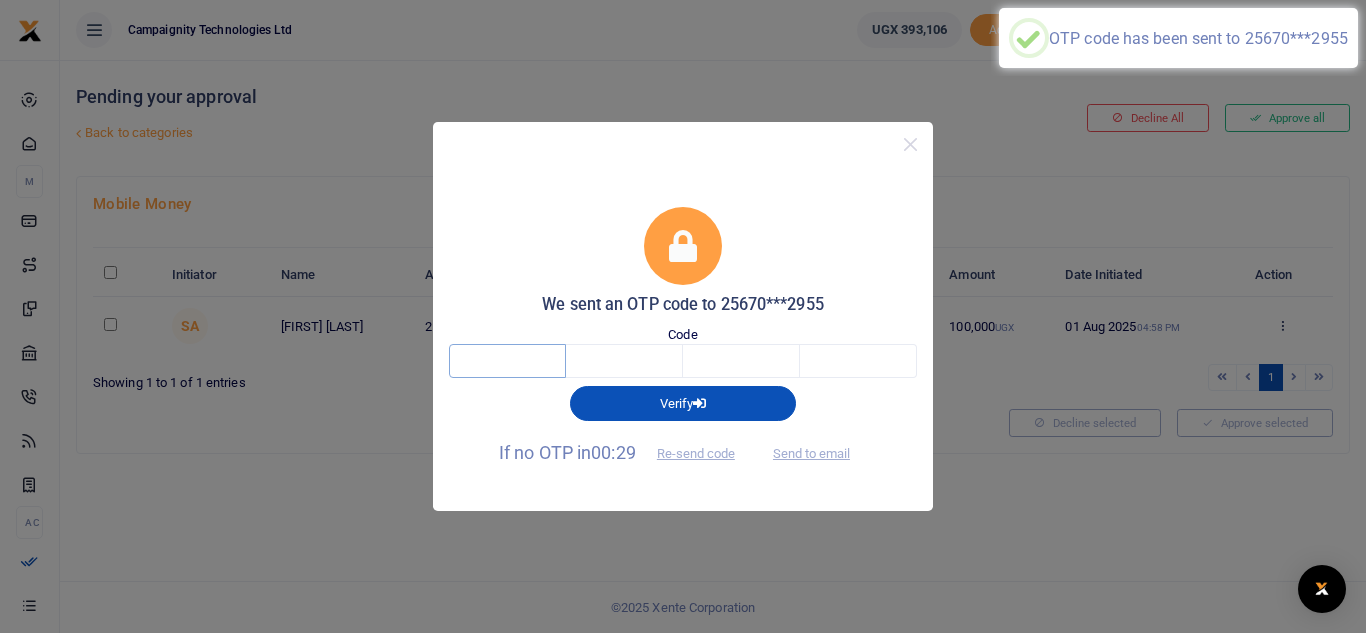 click at bounding box center [507, 361] 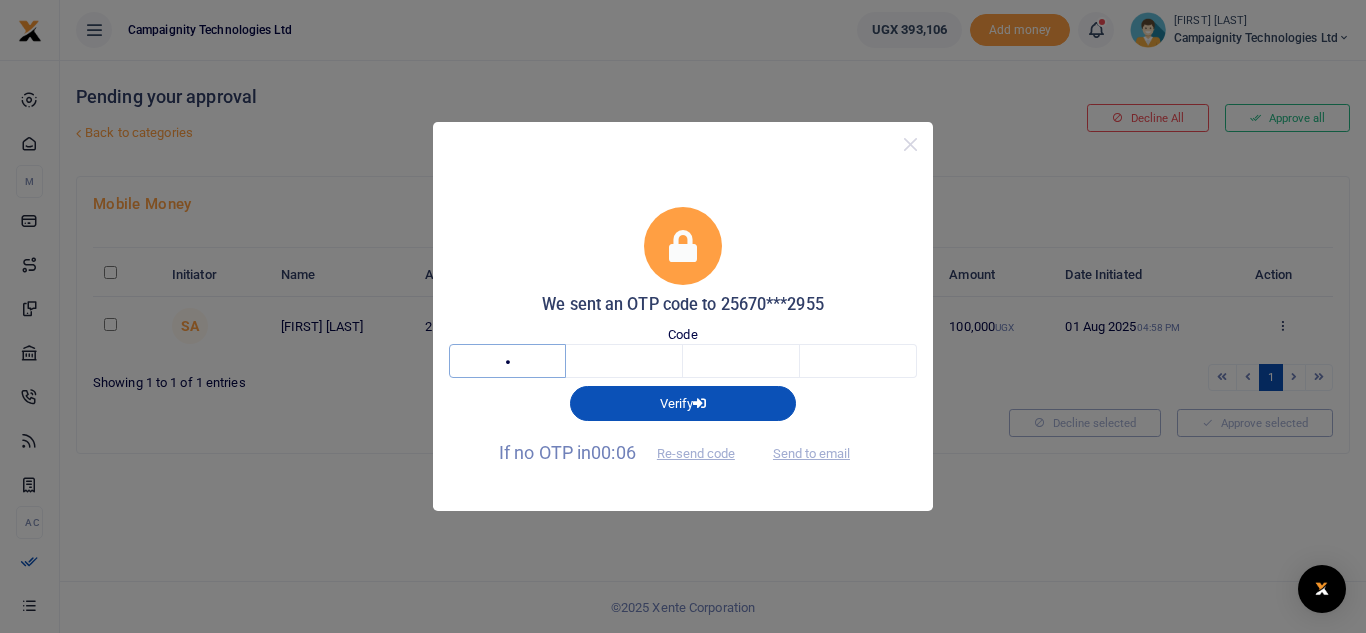 type on "4" 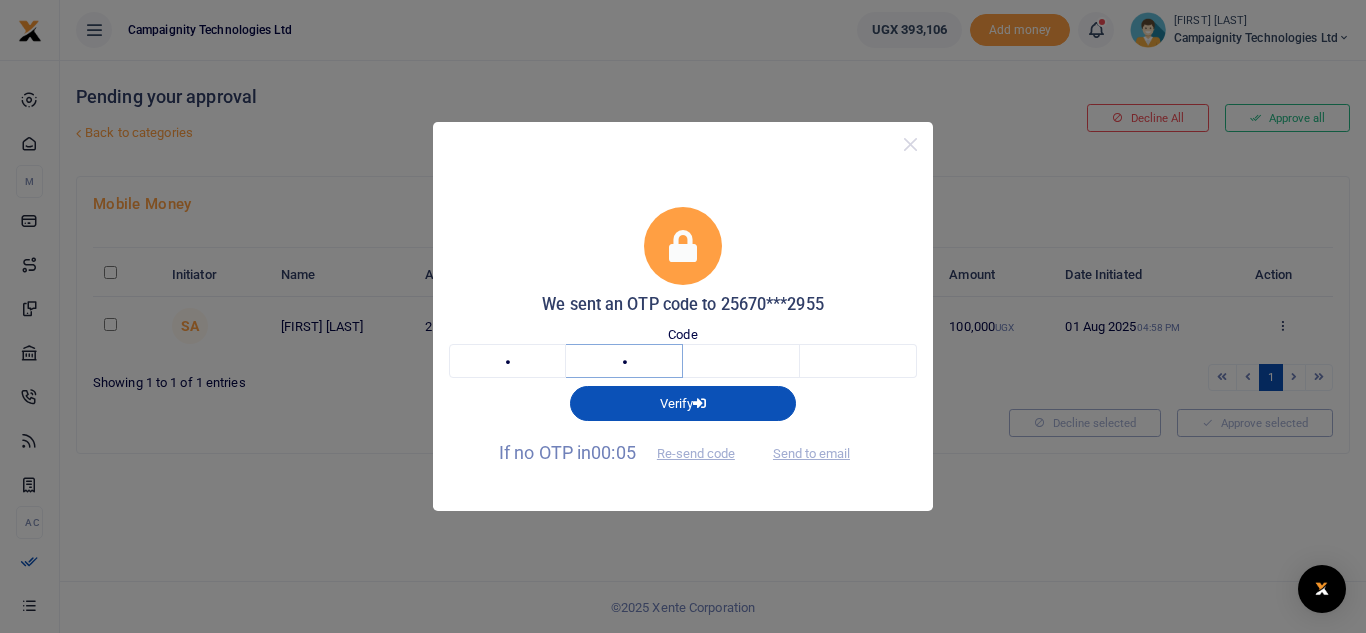 type on "8" 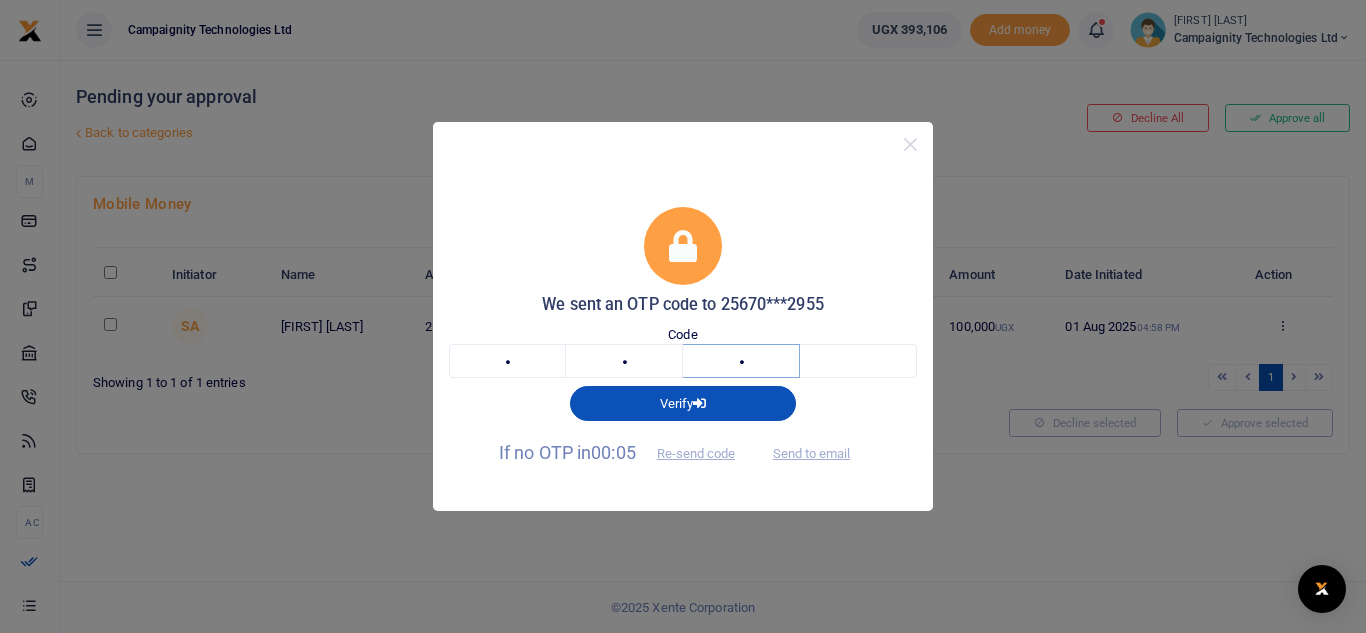 type on "5" 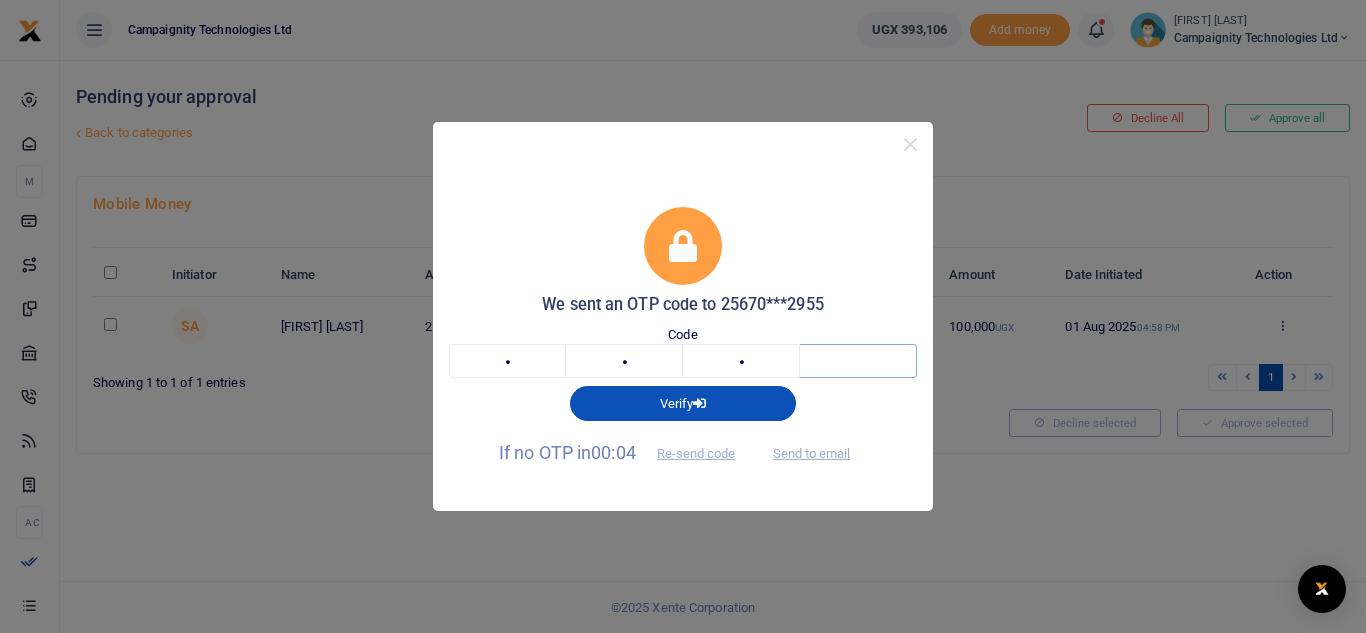 type on "1" 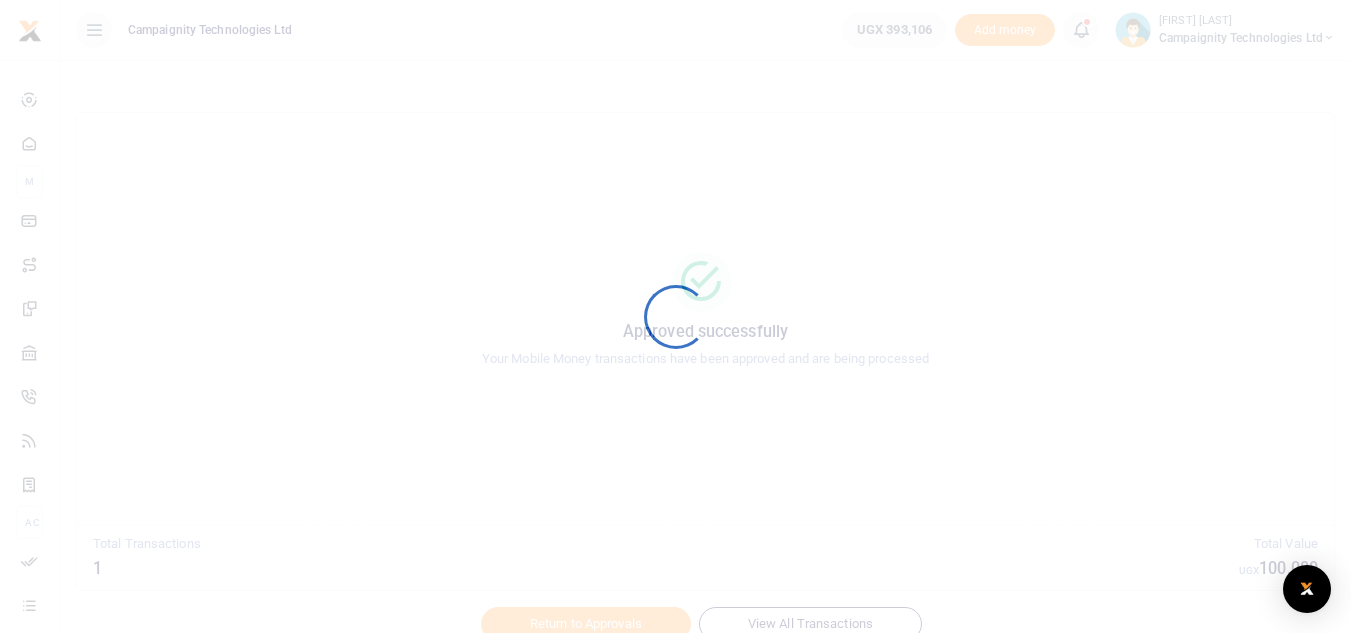 scroll, scrollTop: 0, scrollLeft: 0, axis: both 